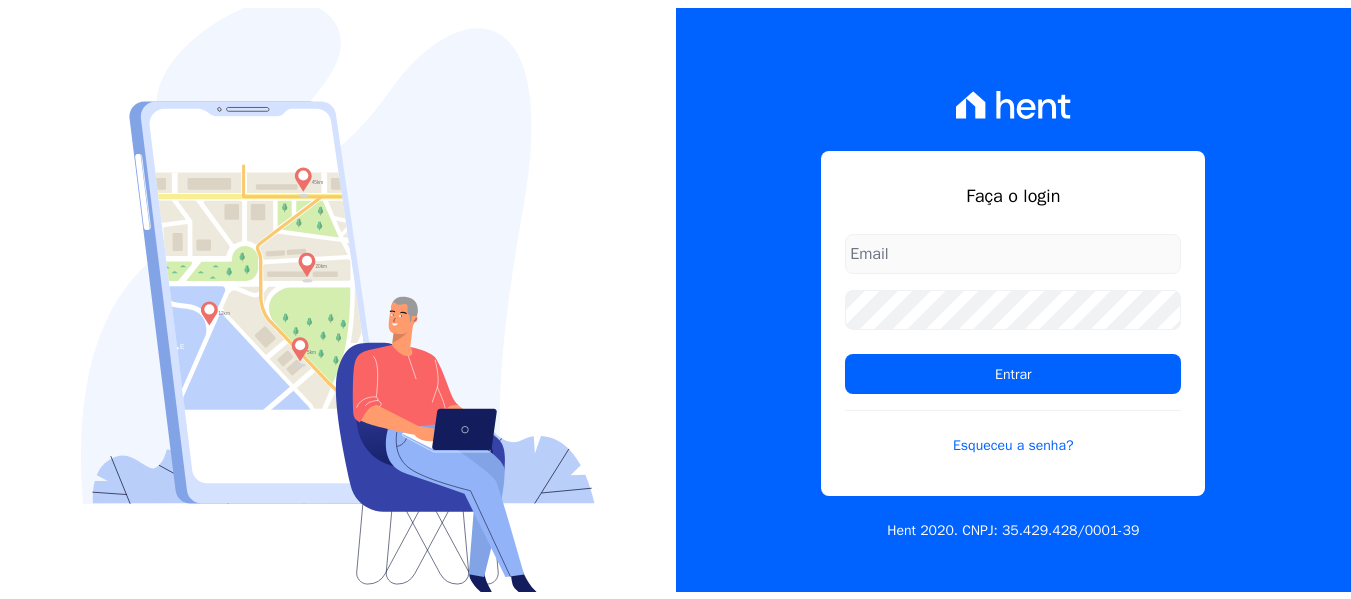 scroll, scrollTop: 0, scrollLeft: 0, axis: both 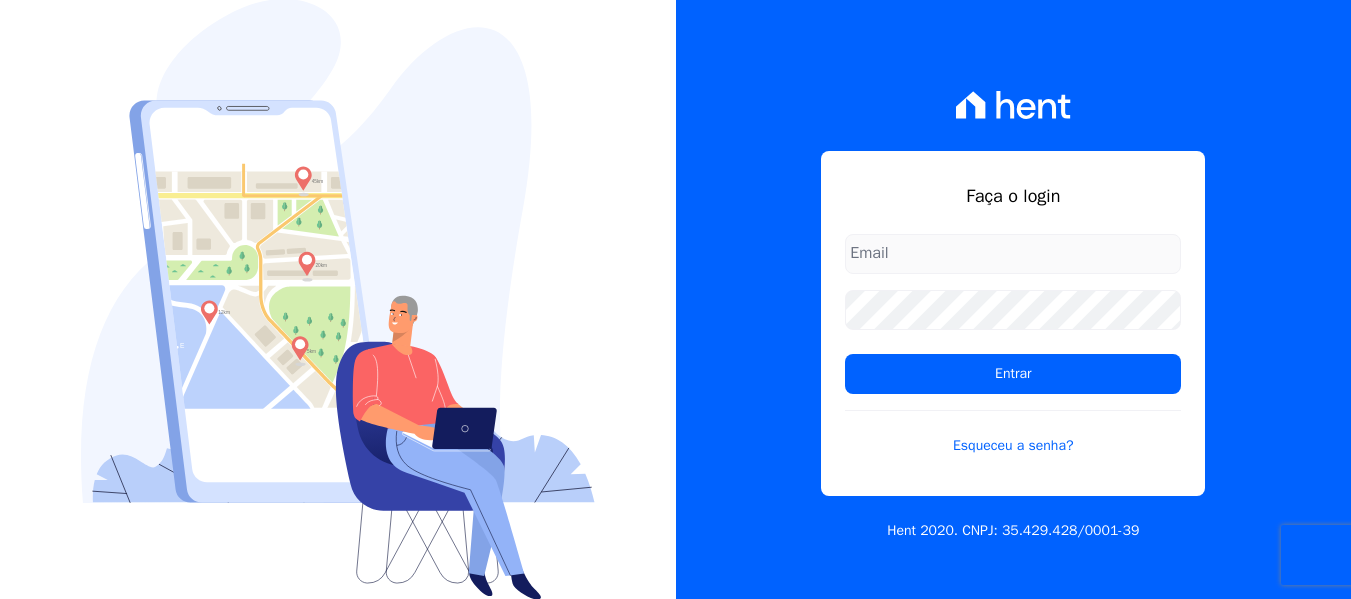 click at bounding box center (1013, 254) 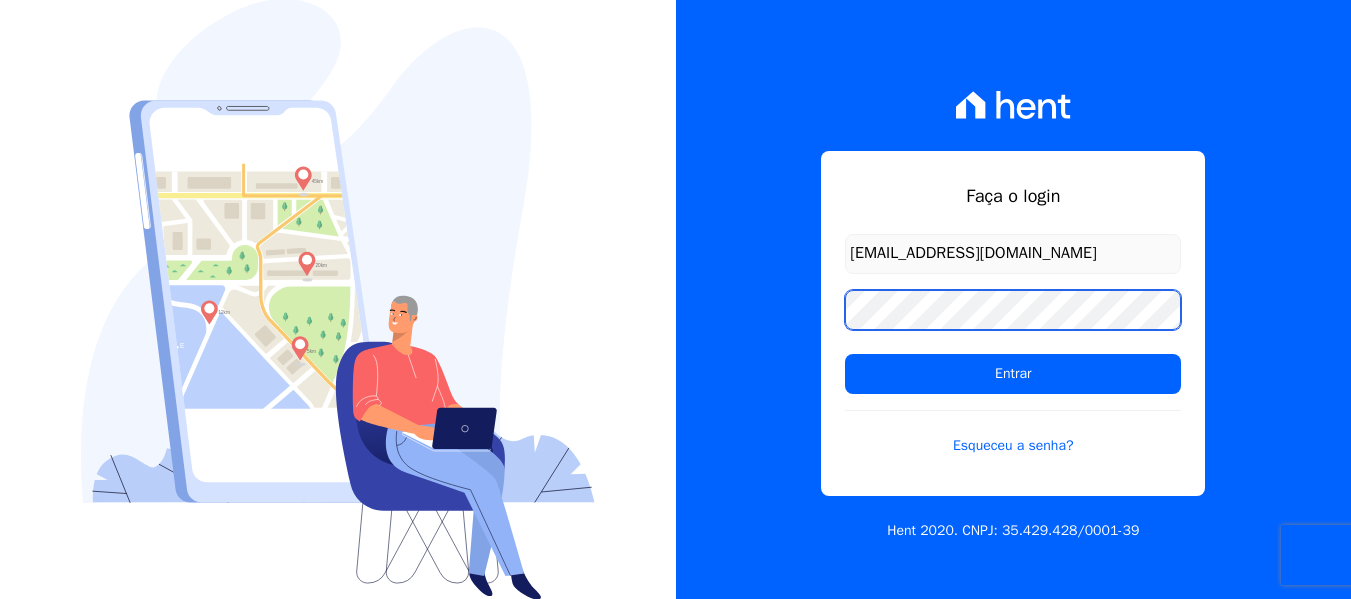 click on "Entrar" at bounding box center [1013, 374] 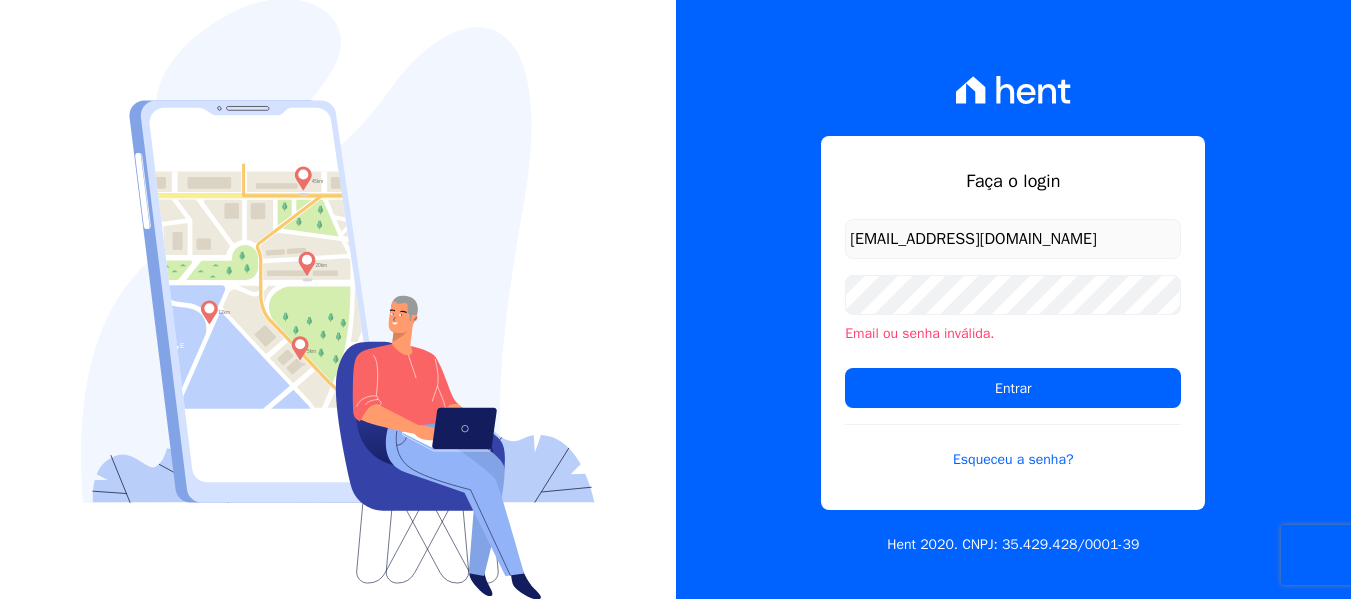 scroll, scrollTop: 0, scrollLeft: 0, axis: both 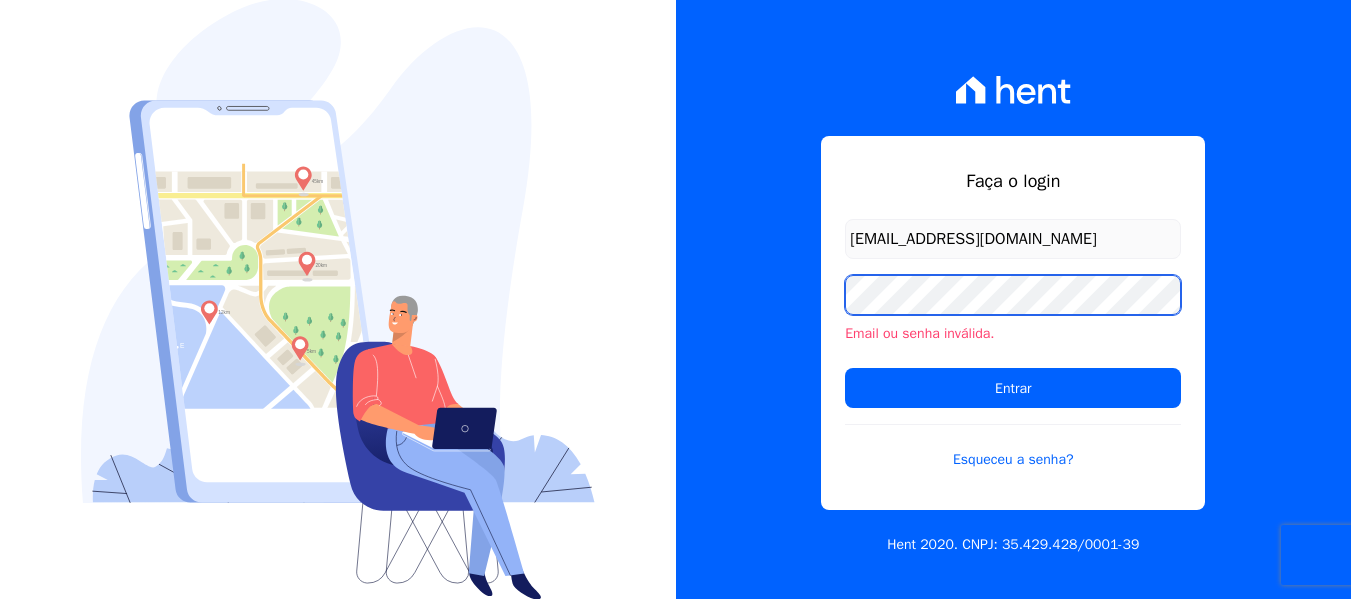 click on "Entrar" at bounding box center (1013, 388) 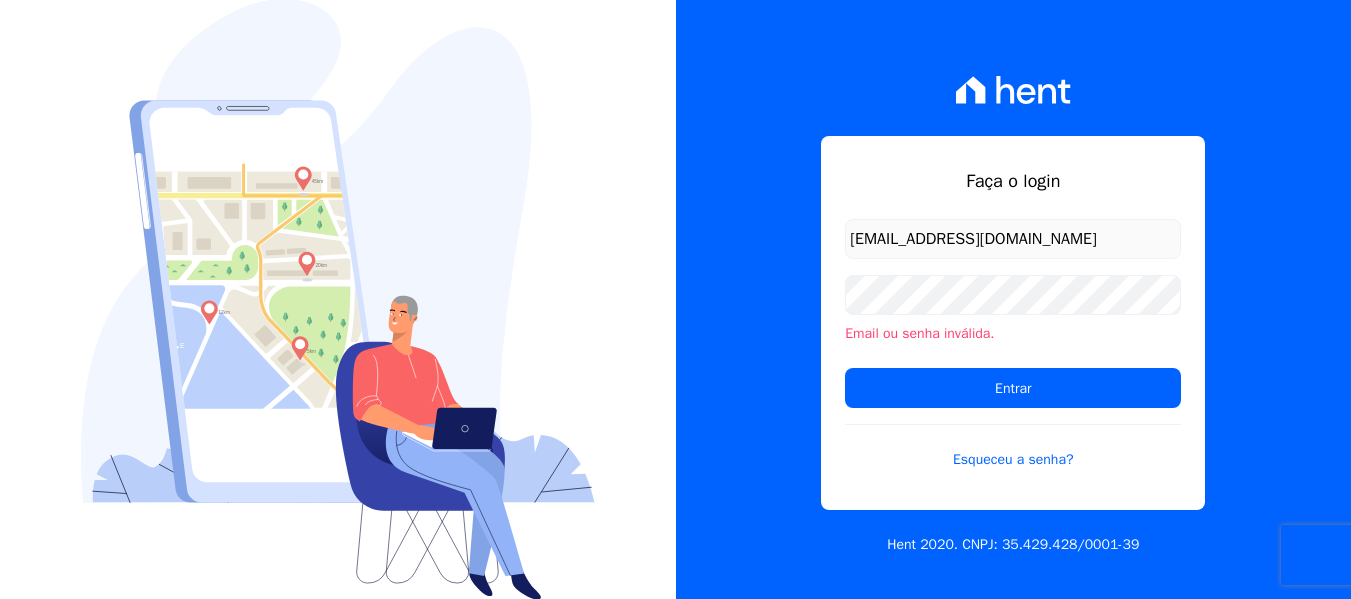 scroll, scrollTop: 0, scrollLeft: 0, axis: both 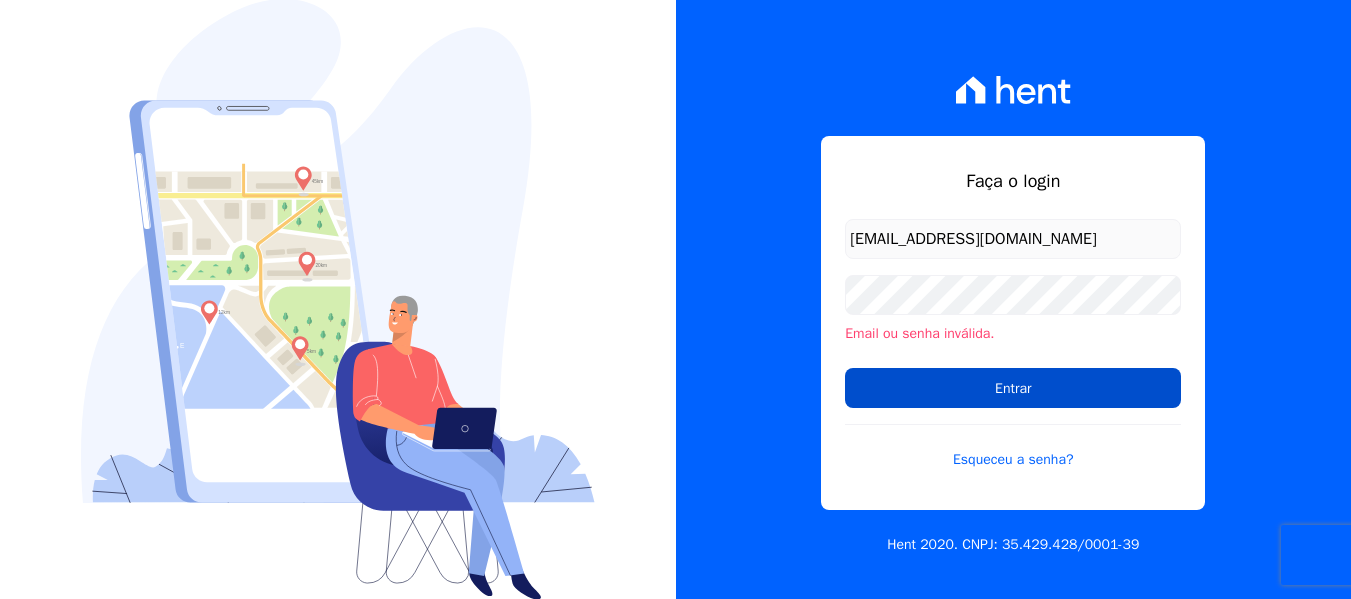 click on "Entrar" at bounding box center (1013, 388) 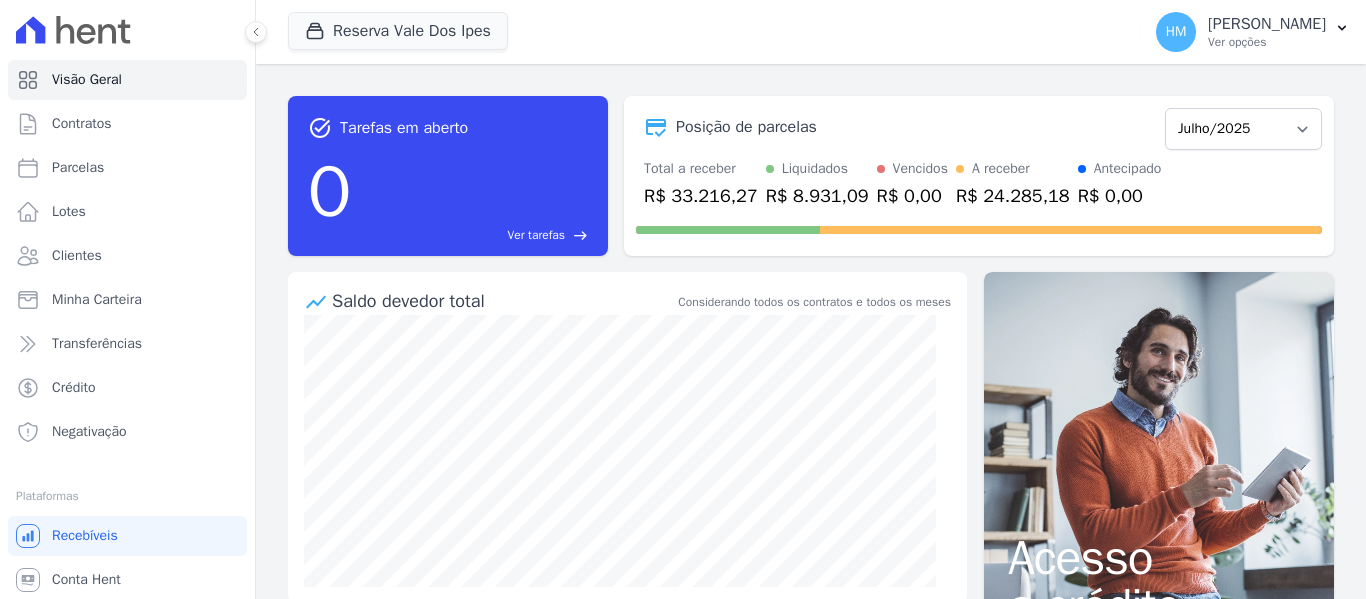 scroll, scrollTop: 0, scrollLeft: 0, axis: both 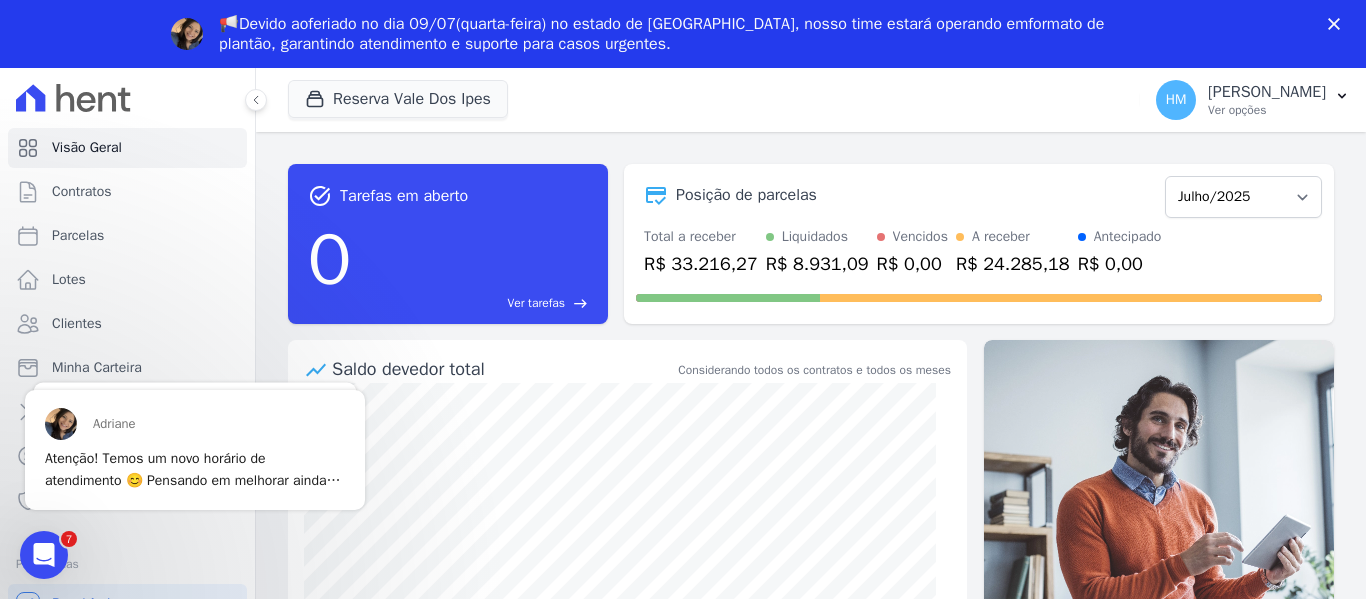 click on "📢Devido ao  feriado no dia 09/07  (quarta-feira) no estado de [GEOGRAPHIC_DATA], nosso time estará operando em  formato de plantão , garantindo atendimento e suporte para casos urgentes." at bounding box center (683, 34) 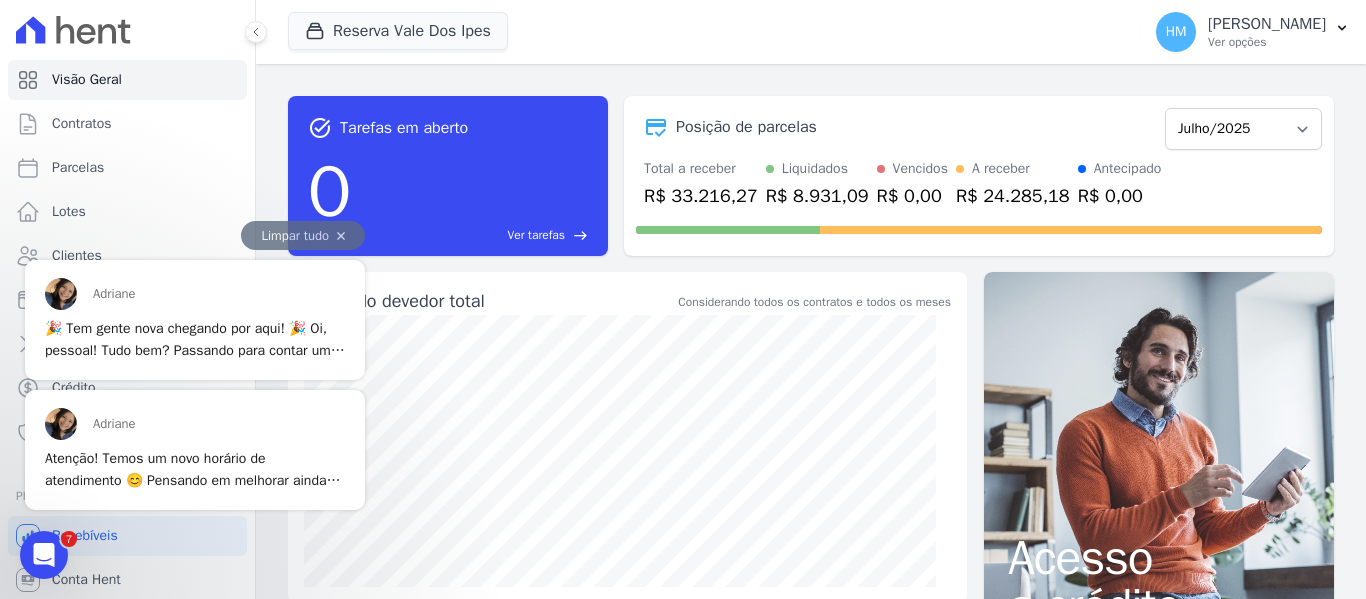 click on "🎉 Tem gente nova chegando por aqui! 🎉   Oi, pessoal! Tudo bem?   Passando para contar uma novidade: temos uma nova operadora em treinamento na Hent: a Patrícia! 💙 Ela está chegando para reforçar o nosso time e logo estará 100% pronta para atender vocês com a atenção e o cuidado de sempre. 😊   Durante esse período de adaptação, pode ser que algumas interações demorem um pouquinho mais — mas fiquem tranquilos!  Estamos acompanhando tudo de perto para garantir a melhor experiência possível. 🚀   Contamos com a compreensão de todos.✨   #SejaBemVindaPati #TimeHentCrescendo" at bounding box center [195, 471] 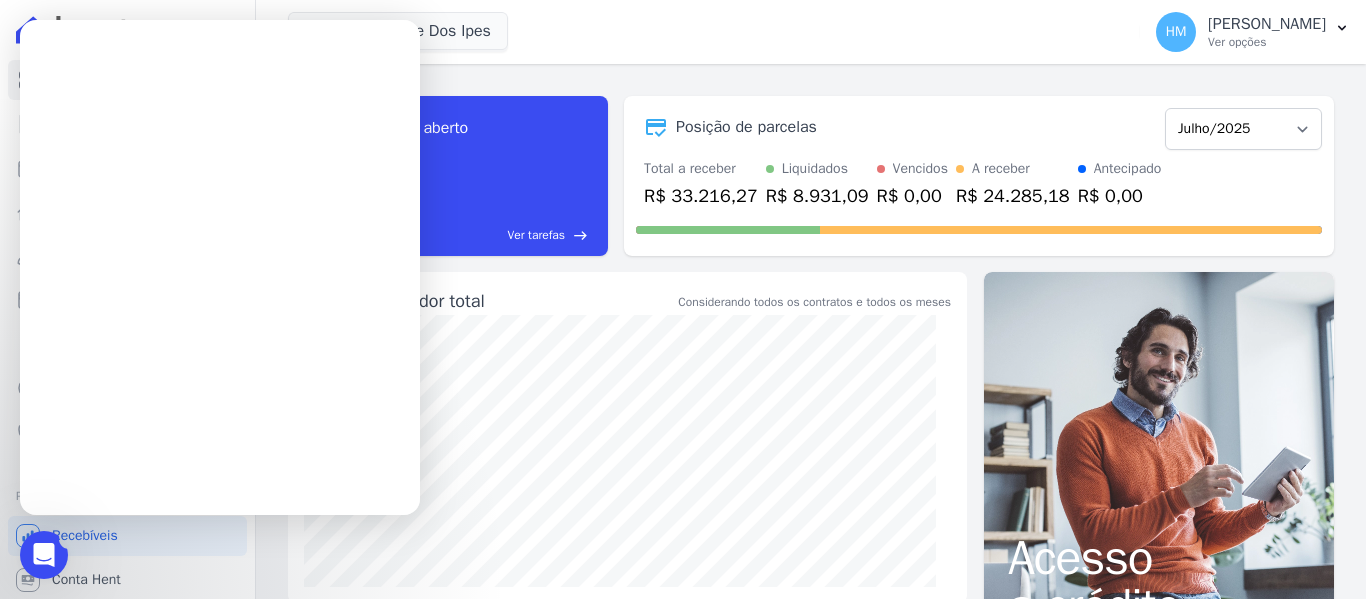 scroll, scrollTop: 0, scrollLeft: 0, axis: both 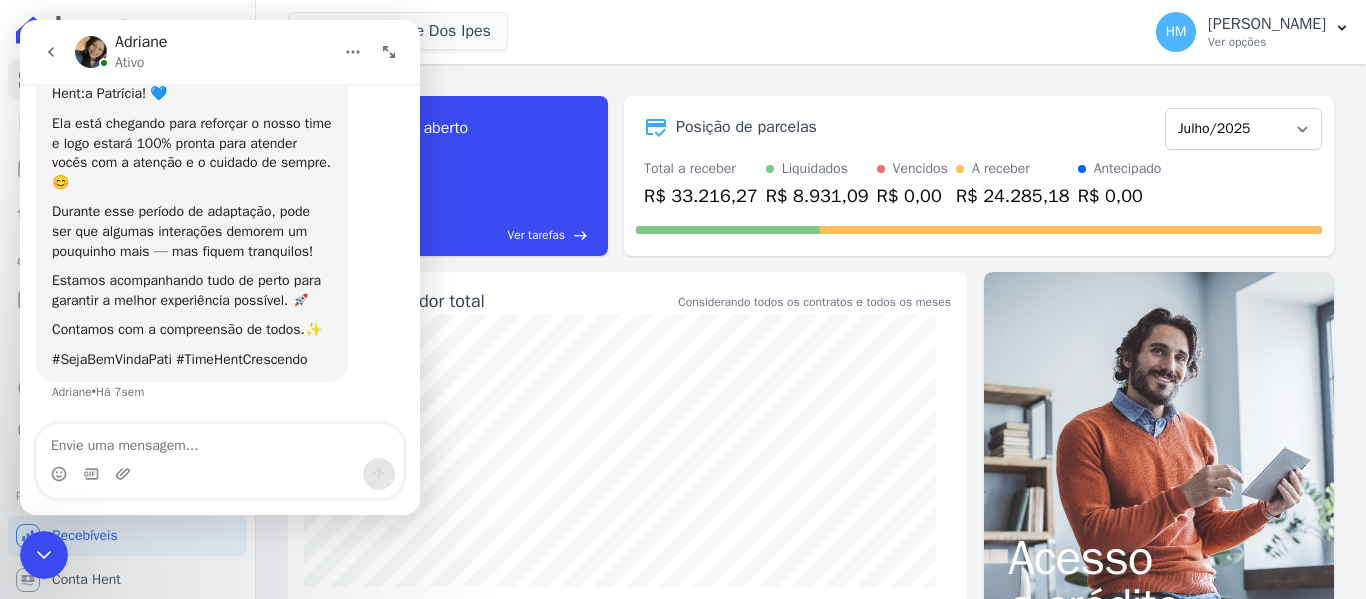 click on "Reserva Vale Dos Ipes
Você possui apenas um empreendimento
Aplicar" at bounding box center (710, 32) 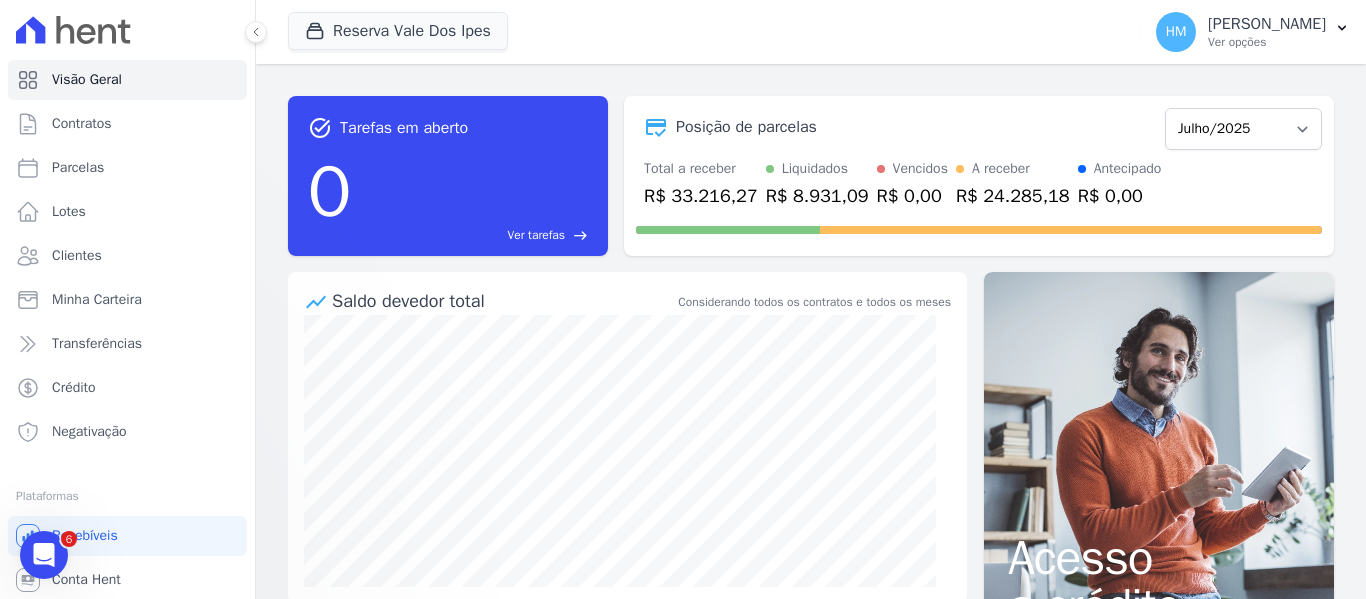 scroll, scrollTop: 0, scrollLeft: 0, axis: both 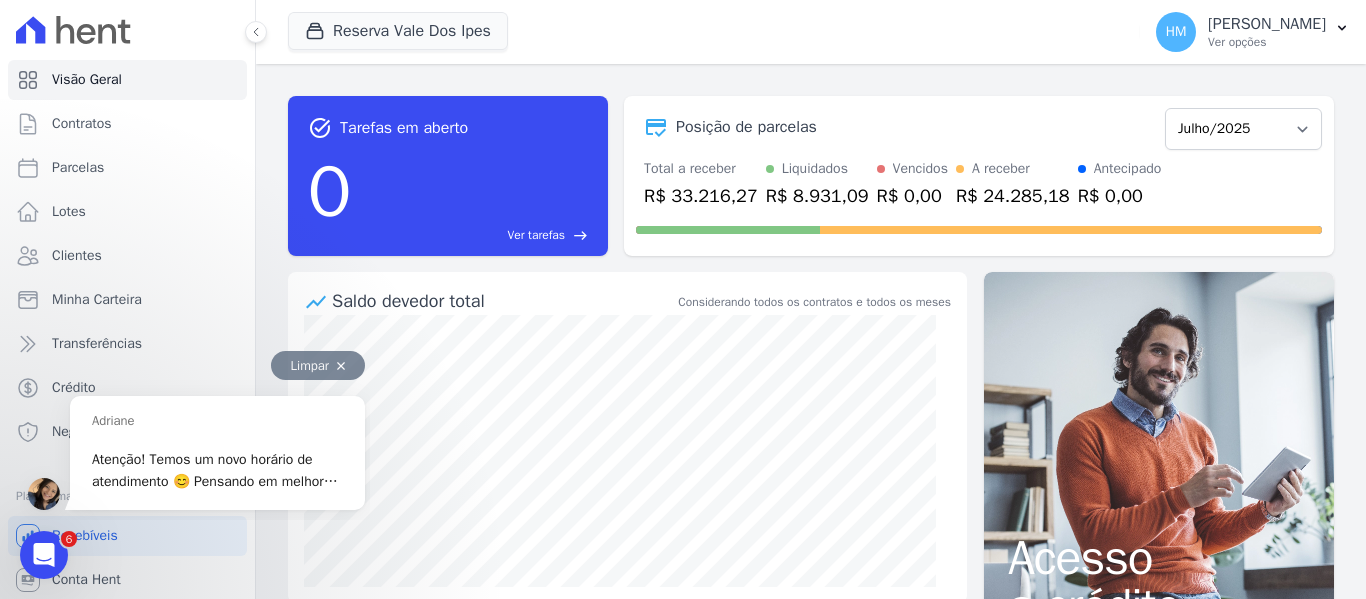 click on "Atenção! Temos um novo horário de atendimento 😊   Pensando em melhorar ainda mais a comunicação com os nossos clientes, ajustamos nosso horário de atendimento.   🕘Das 8h às 17h30, de segunda a sexta-feira (Pausa para o almoço: das 12h às 13h30)   Estaremos por aqui com o mesmo compromisso de sempre: atender com agilidade e atenção nas tratativas!   Qualquer dúvida, é só chamar. 💬 ​" at bounding box center (215, 569) 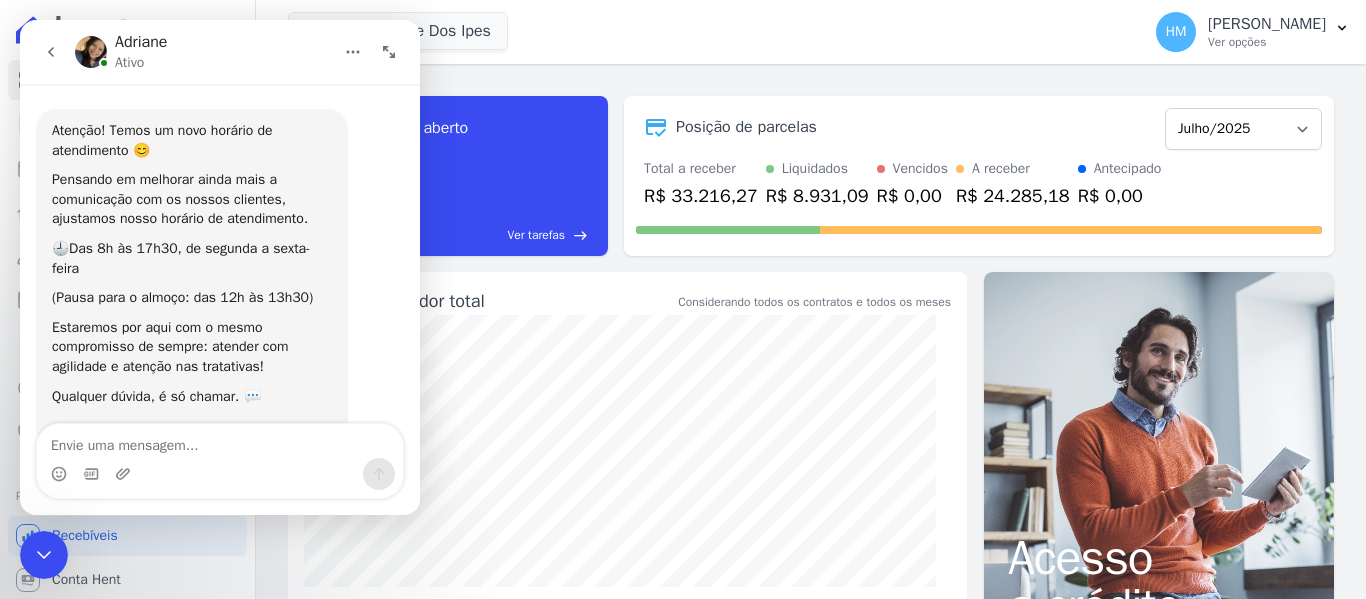 scroll, scrollTop: 66, scrollLeft: 0, axis: vertical 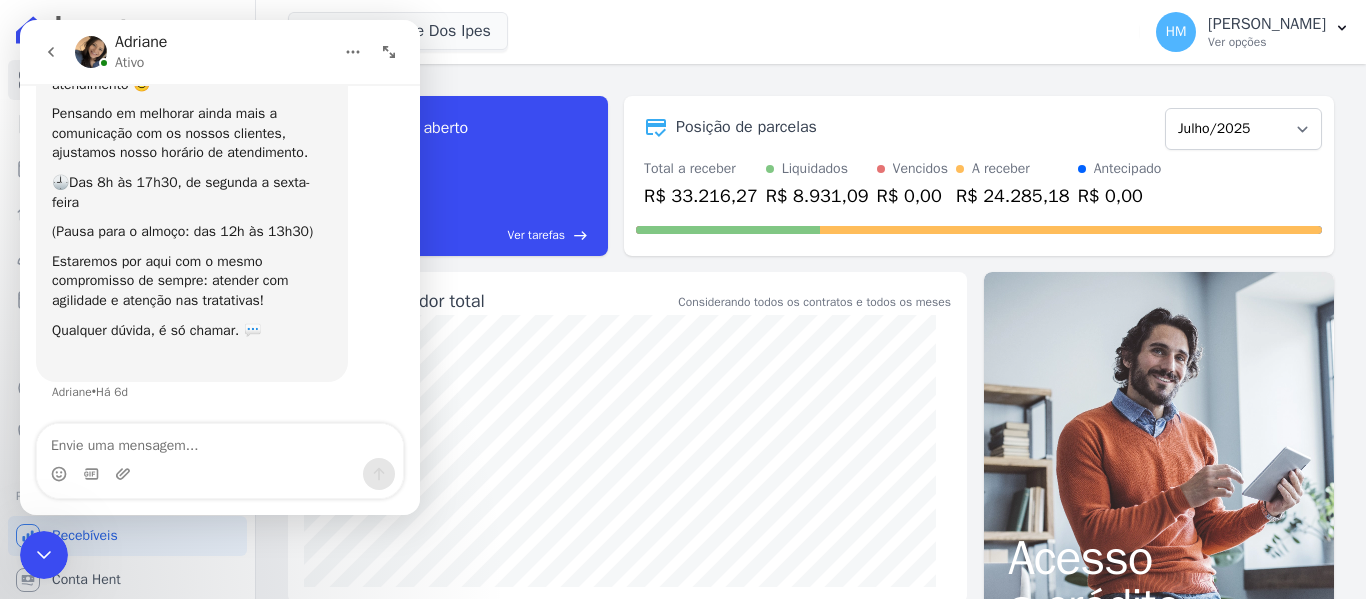 click 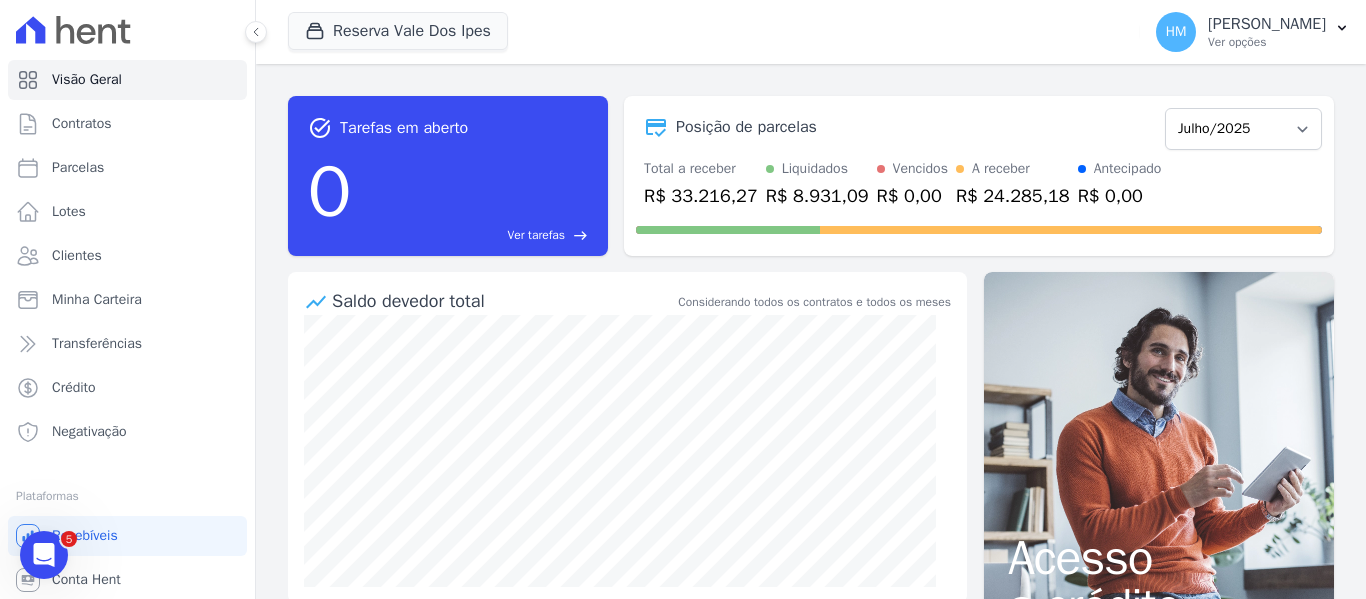 click at bounding box center (44, 555) 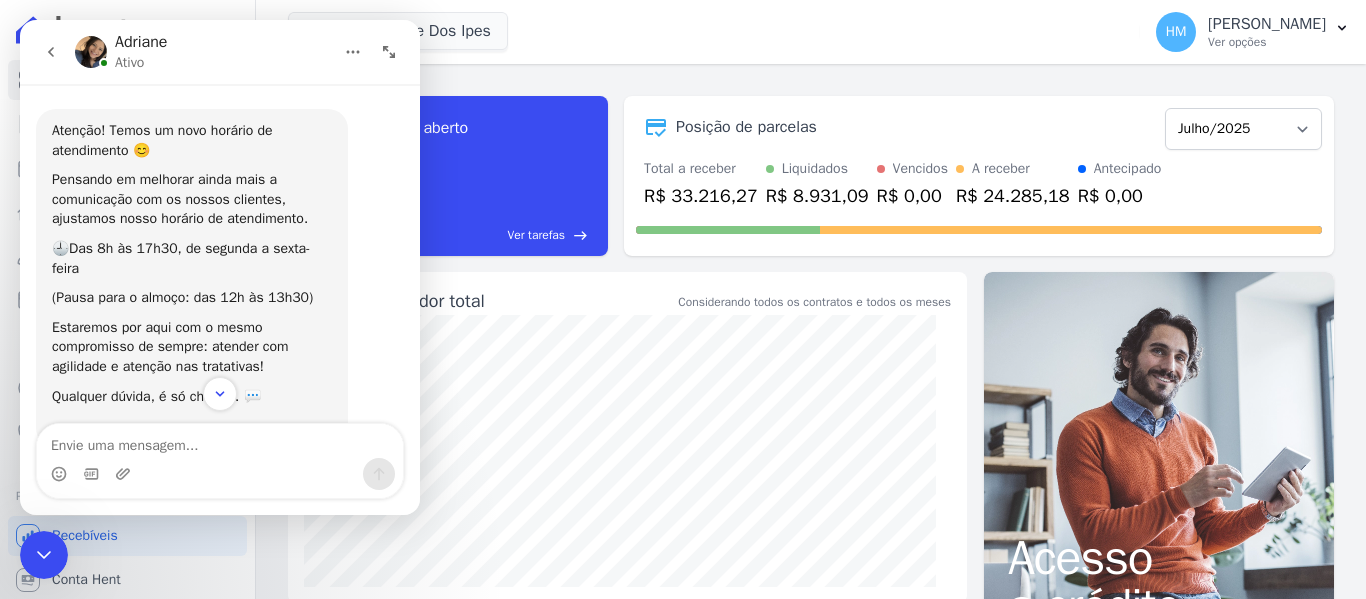 scroll, scrollTop: 66, scrollLeft: 0, axis: vertical 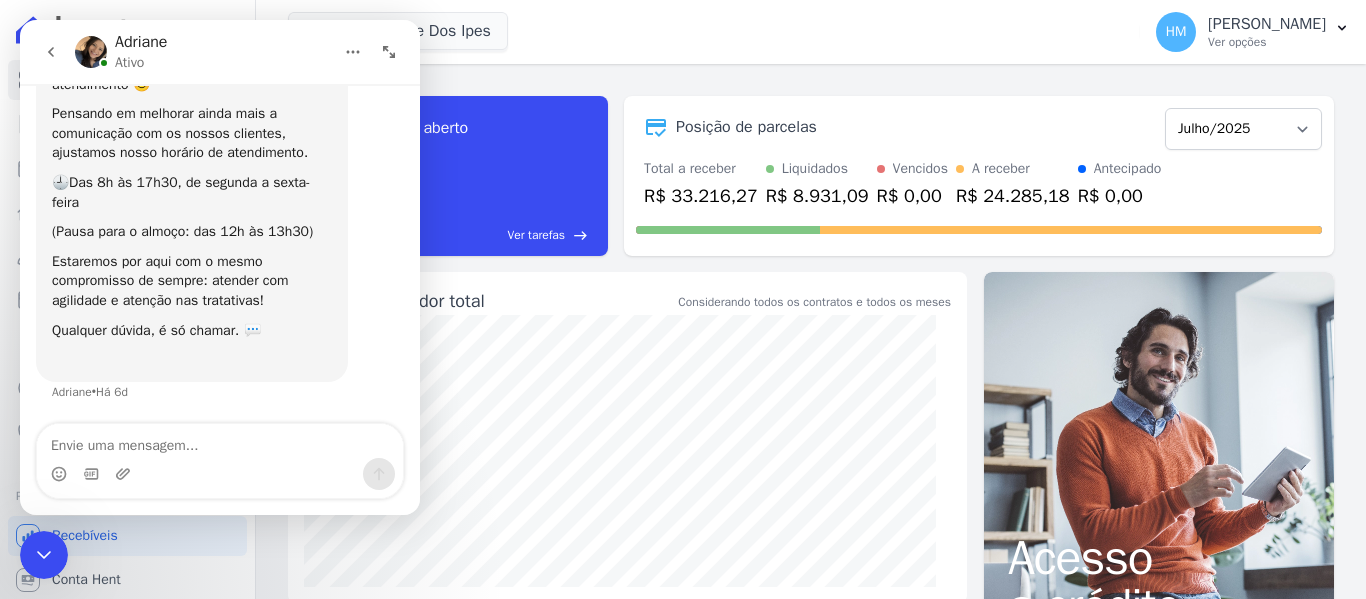 click on "task_alt
Tarefas em aberto
0
Ver tarefas
east
Posição de parcelas
Setembro/2024
Outubro/2024
Novembro/2024
Dezembro/2024
Janeiro/2025
Fevereiro/2025
Março/2025
Abril/2025
Maio/2025
Junho/2025
Julho/2025
Agosto/2025
Setembro/2025
Outubro/2025
Novembro/2025
Dezembro/2025
Janeiro/2026
Fevereiro/2026
Março/2026
Abril/2026
Maio/2026
Junho/2026
Julho/2026
Agosto/2026
Setembro/2026
Outubro/2026
Novembro/2026
Dezembro/2026
Janeiro/2027
Fevereiro/2027
Março/2027
Abril/2027
Maio/2027
Junho/2027
Julho/2027
Agosto/2027
Setembro/2027
Outubro/2027
Novembro/2027
Dezembro/2027
Janeiro/2028
Fevereiro/2028
Março/2028
Abril/2028
Maio/2028
Junho/2028
Julho/2028
Agosto/2028" at bounding box center [811, 176] 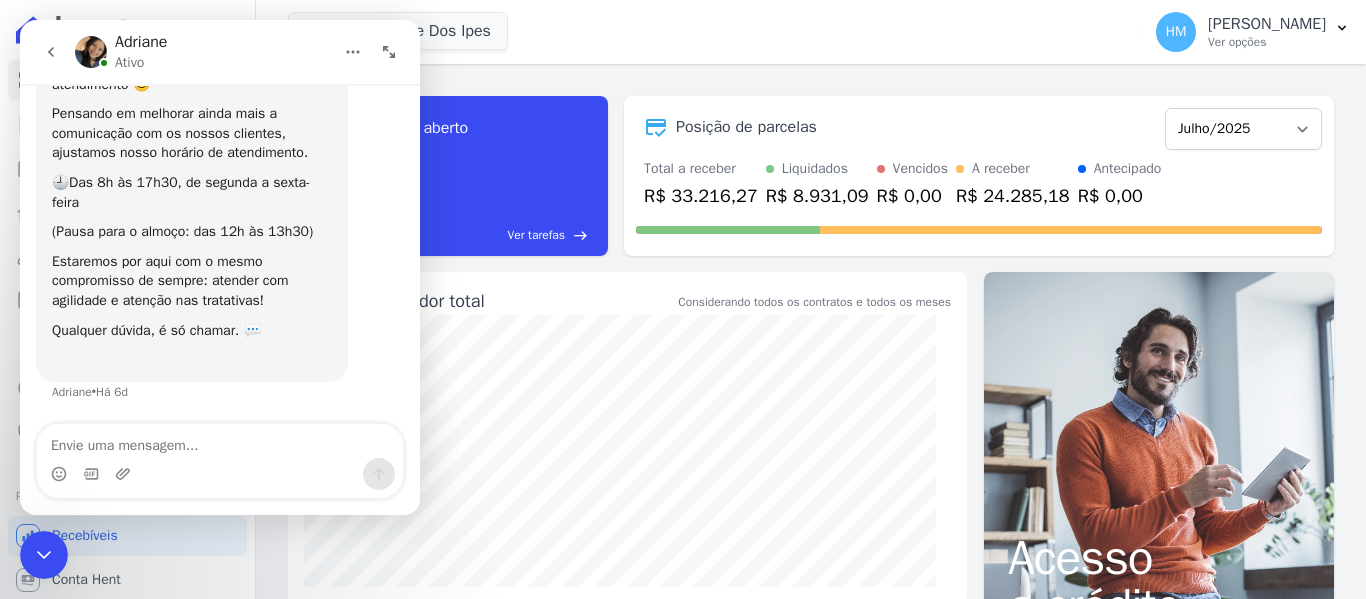 click at bounding box center [44, 555] 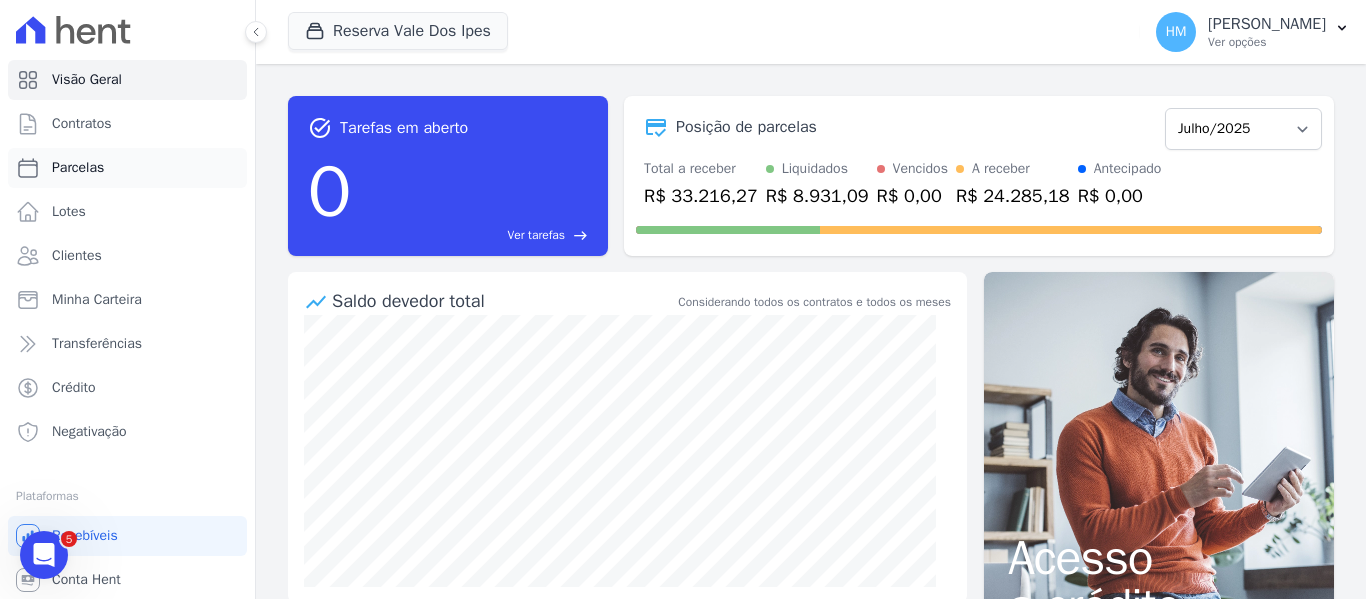 click on "Parcelas" at bounding box center (127, 168) 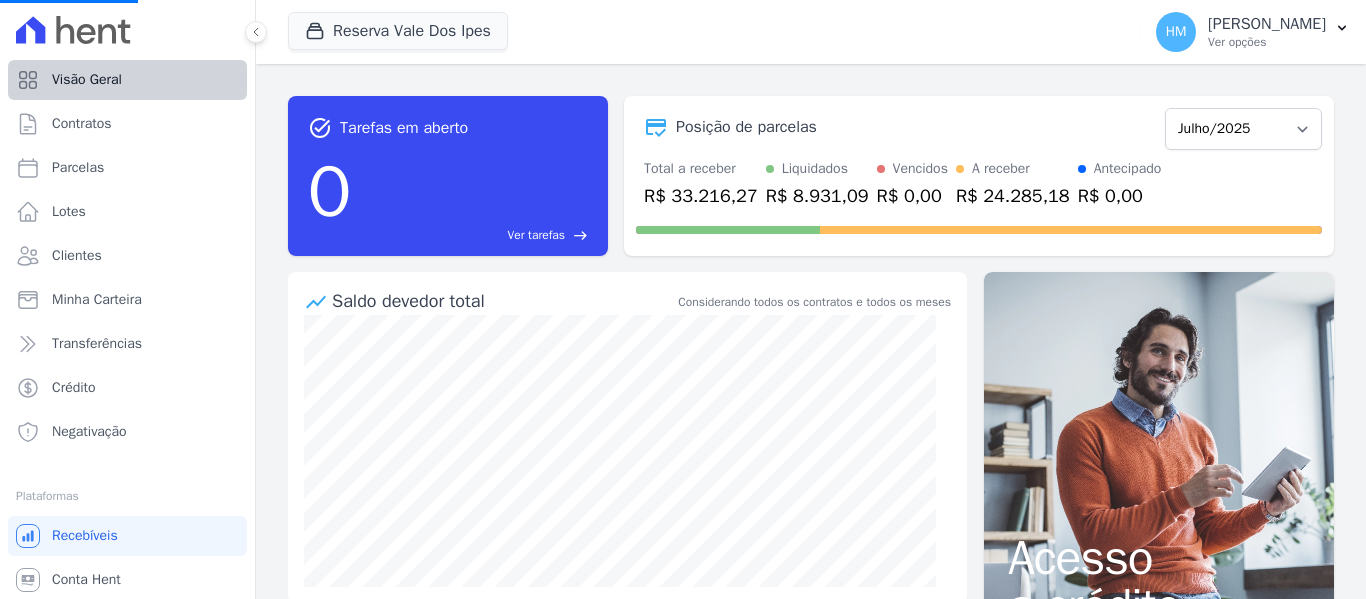 select 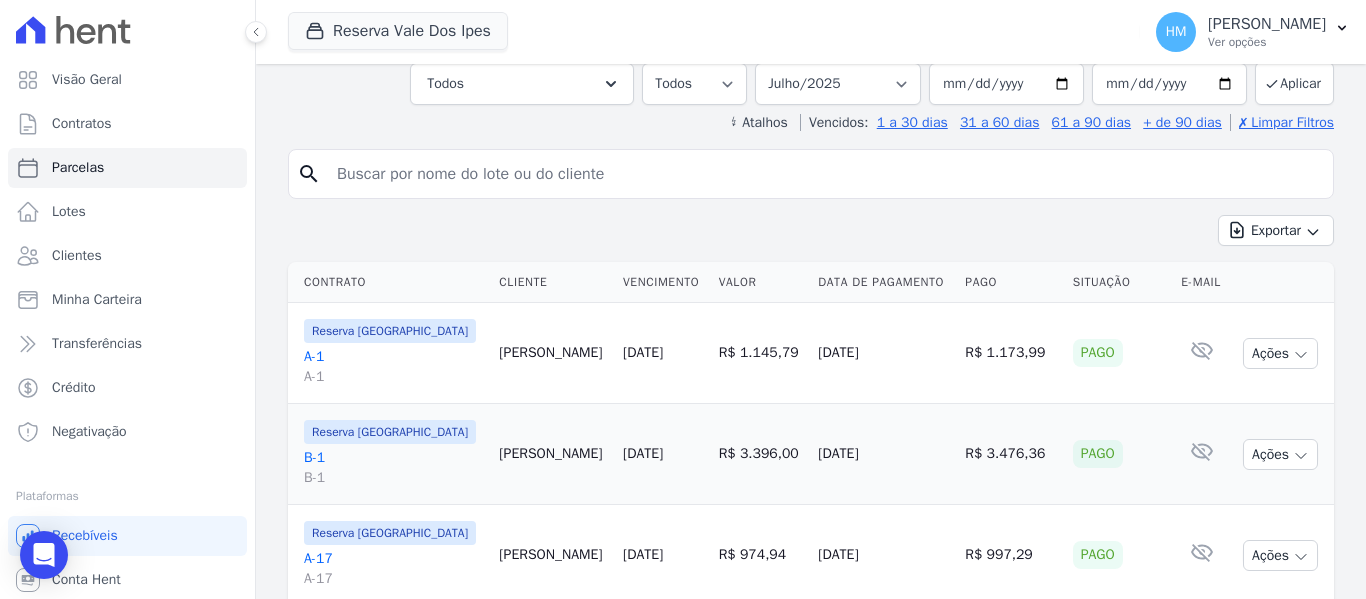 scroll, scrollTop: 400, scrollLeft: 0, axis: vertical 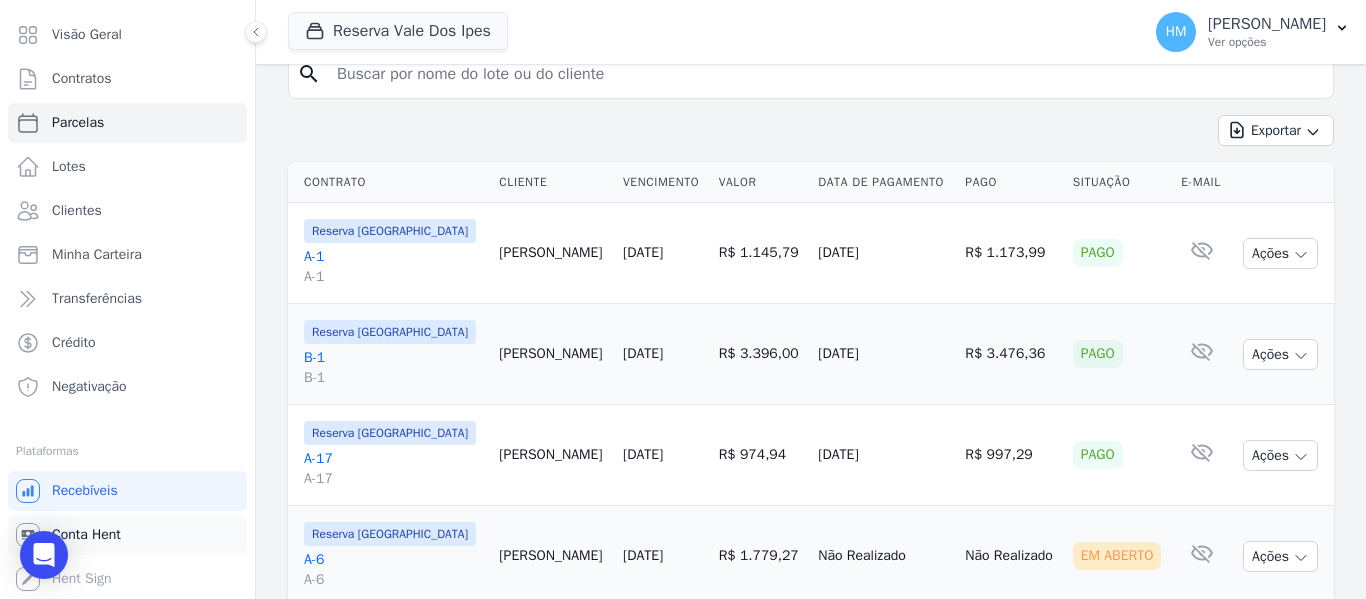 click on "Conta Hent" at bounding box center [86, 535] 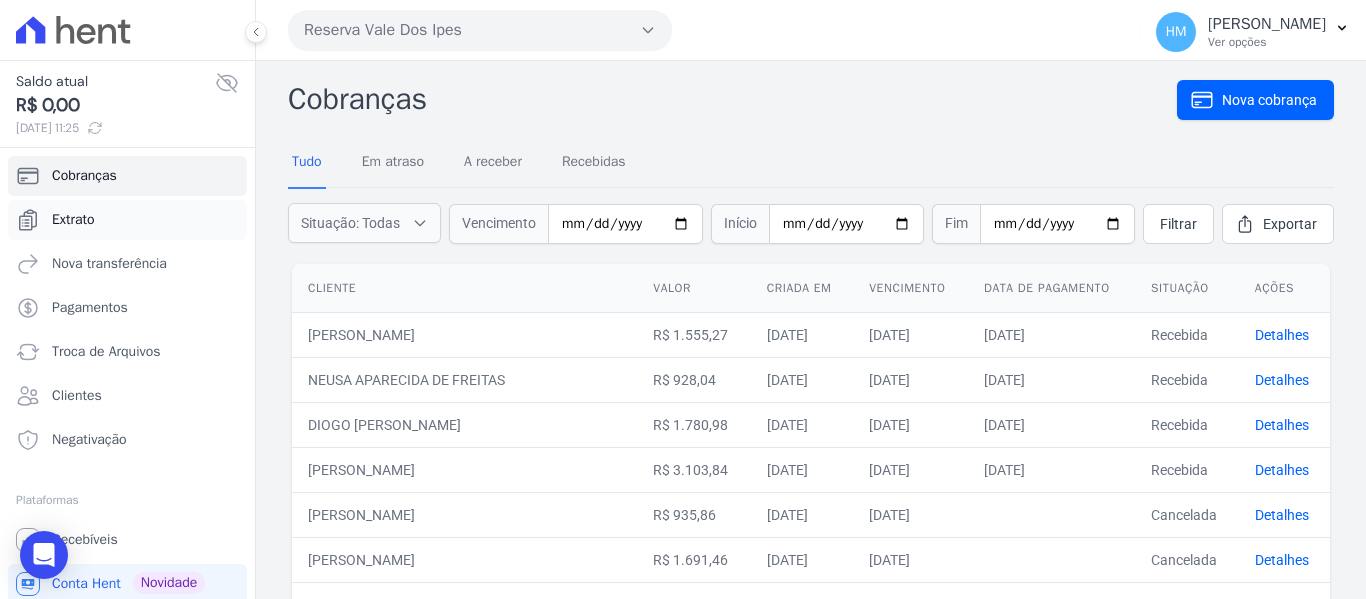 click on "Extrato" at bounding box center (127, 220) 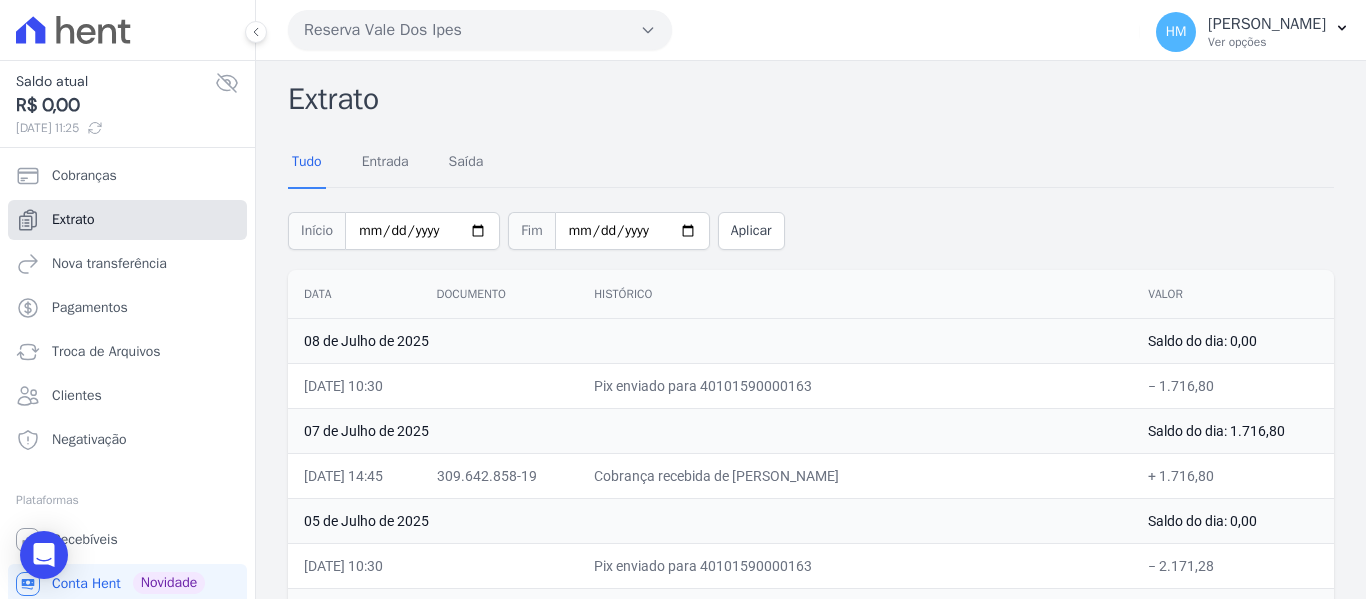 click on "Extrato" at bounding box center (127, 220) 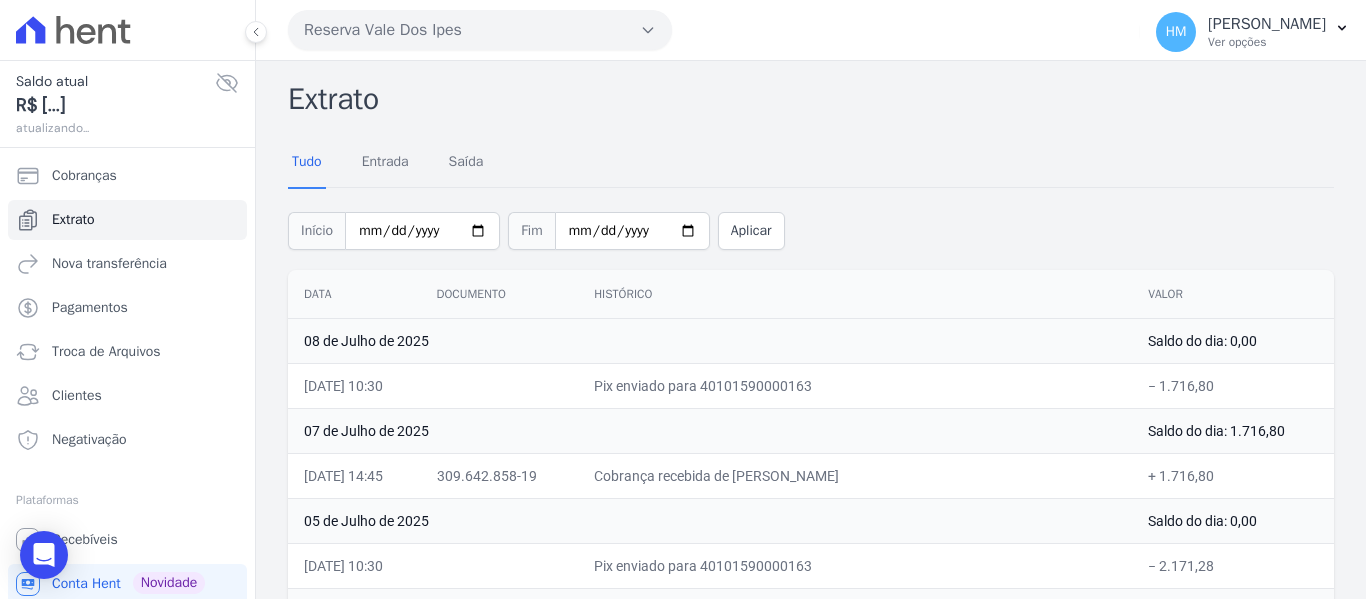 scroll, scrollTop: 49, scrollLeft: 0, axis: vertical 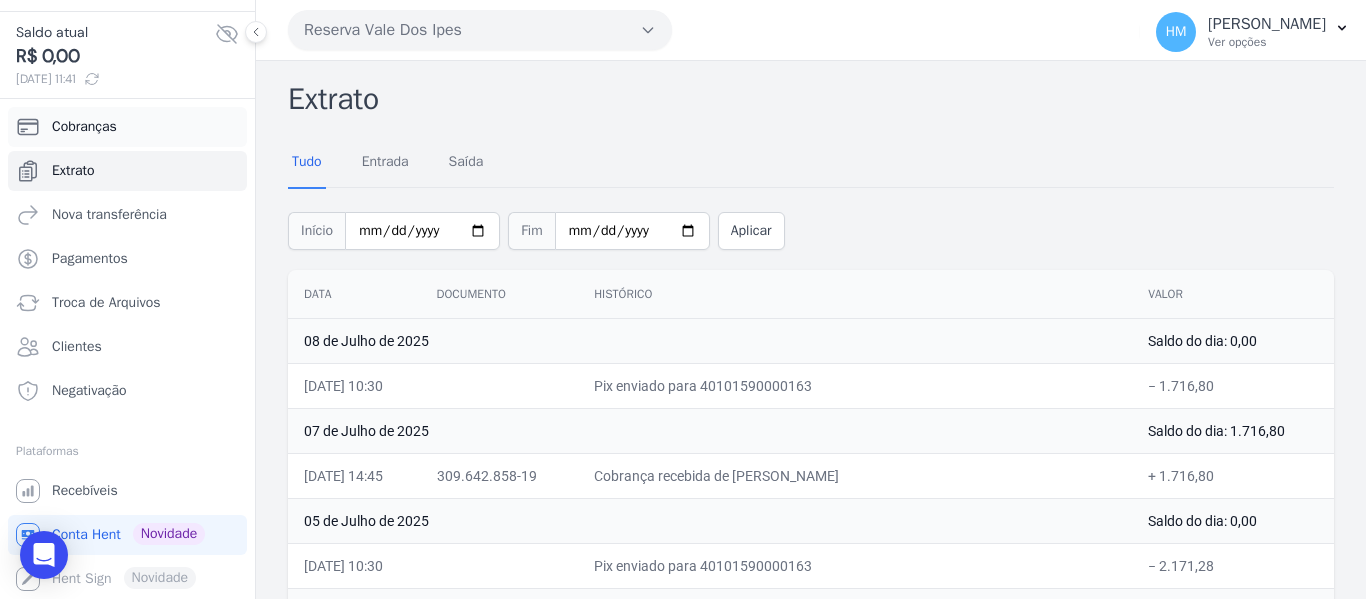 click on "Cobranças" at bounding box center (84, 127) 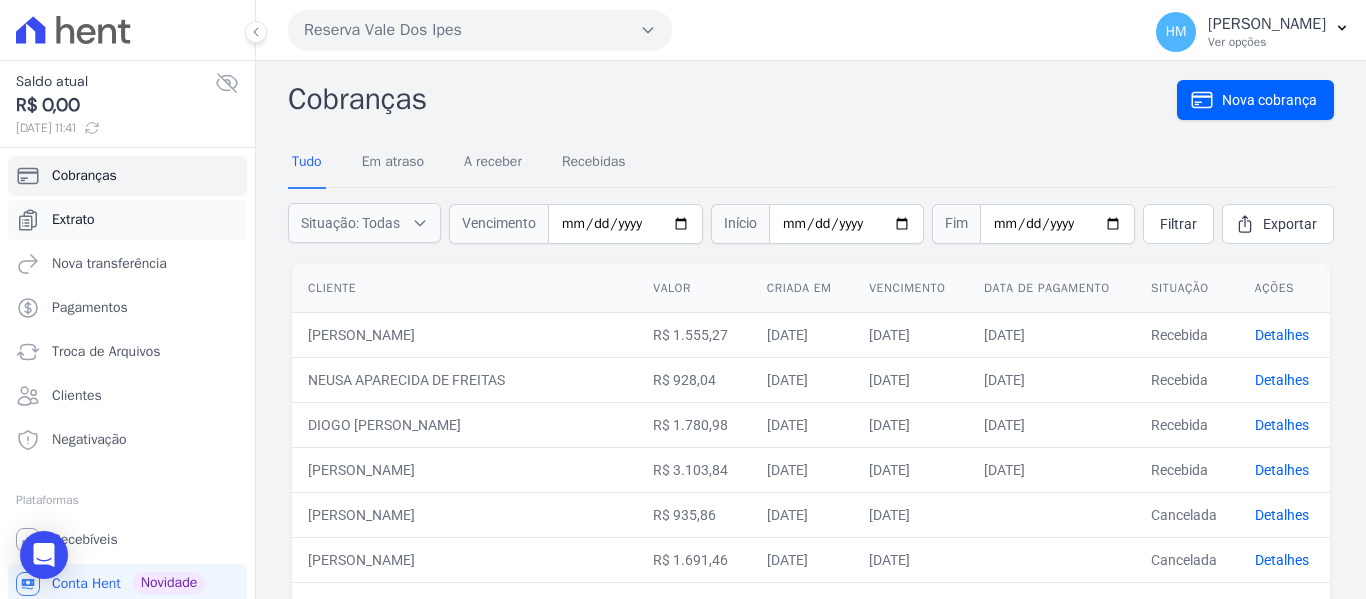 scroll, scrollTop: 49, scrollLeft: 0, axis: vertical 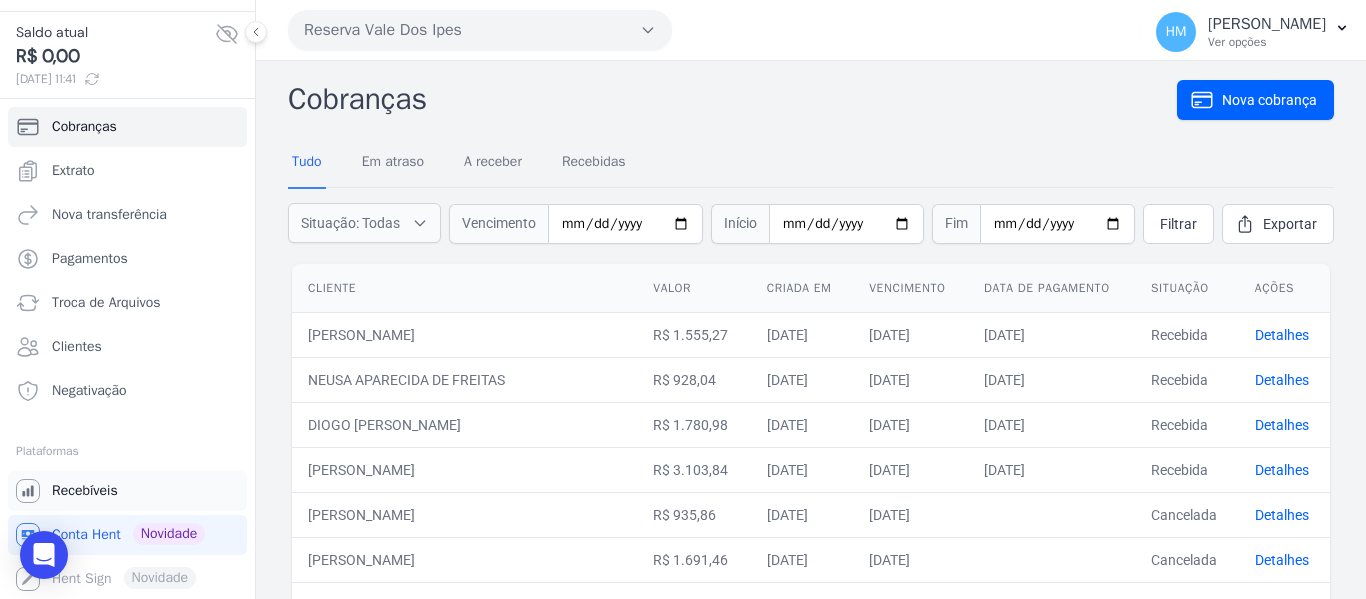 click on "Recebíveis" at bounding box center [85, 491] 